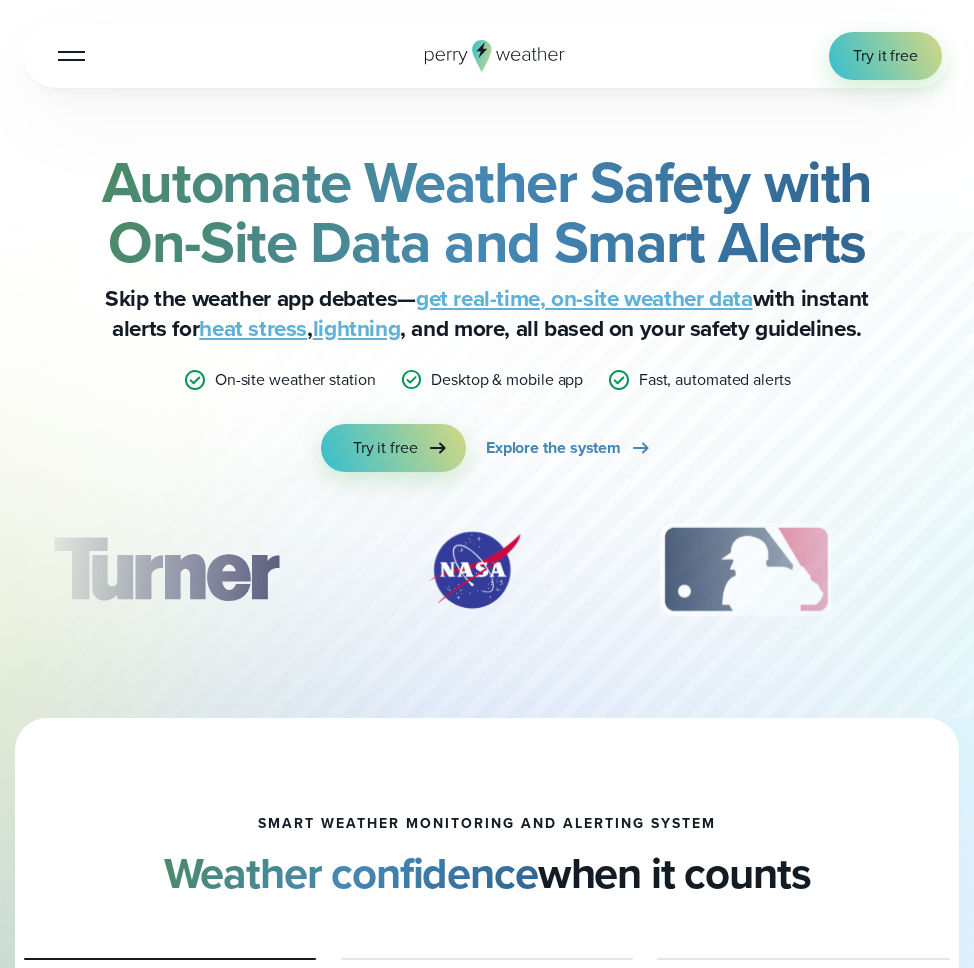 scroll, scrollTop: 0, scrollLeft: 0, axis: both 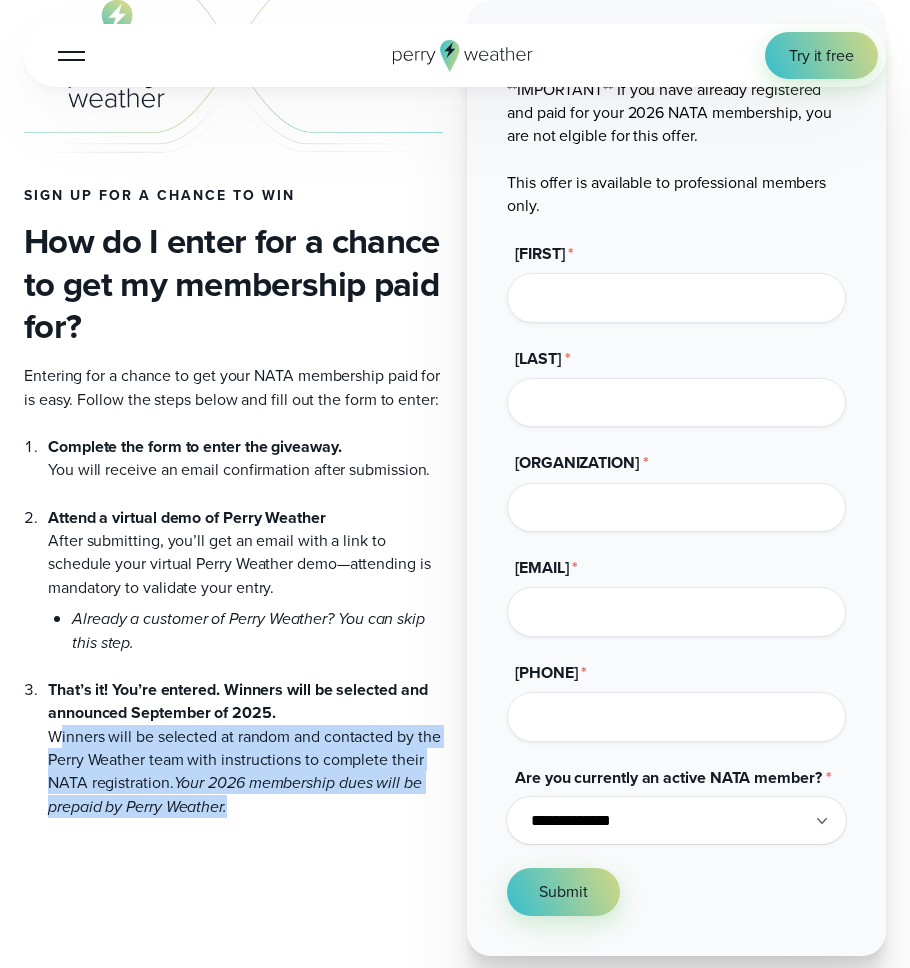 drag, startPoint x: 251, startPoint y: 808, endPoint x: 45, endPoint y: 746, distance: 215.12787 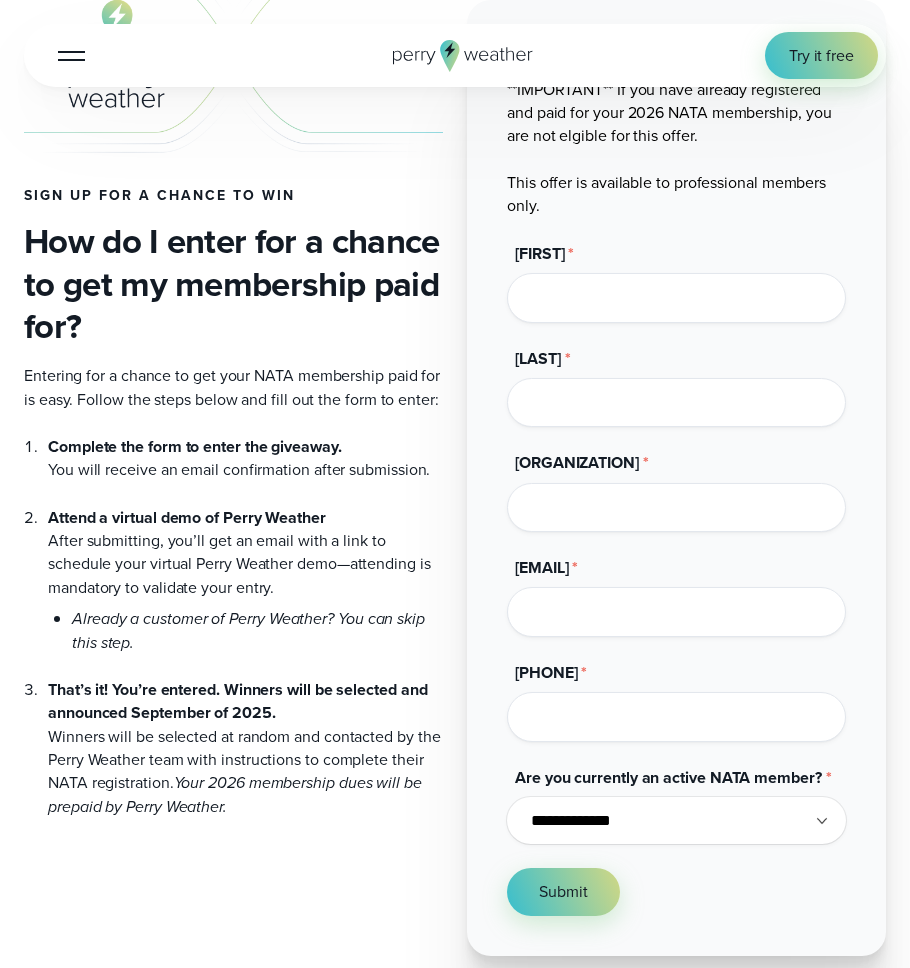 click on "Your 2026 membership dues will be prepaid by Perry Weather." at bounding box center (235, 794) 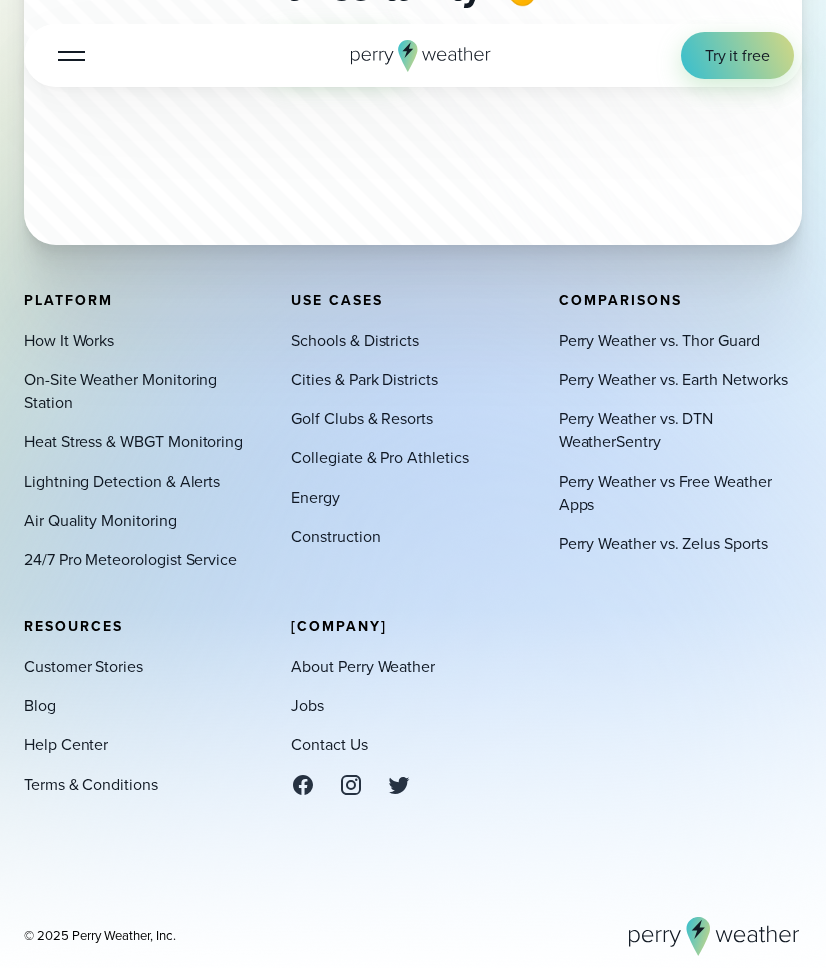 scroll, scrollTop: 2383, scrollLeft: 0, axis: vertical 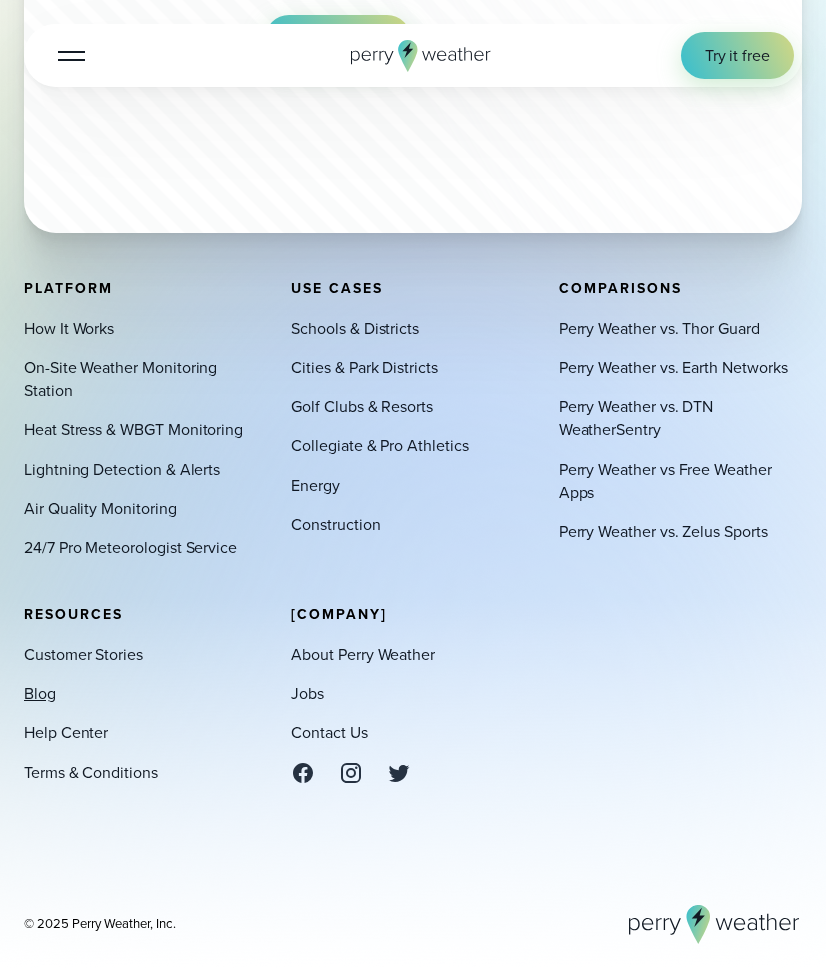 click on "Blog" at bounding box center [40, 693] 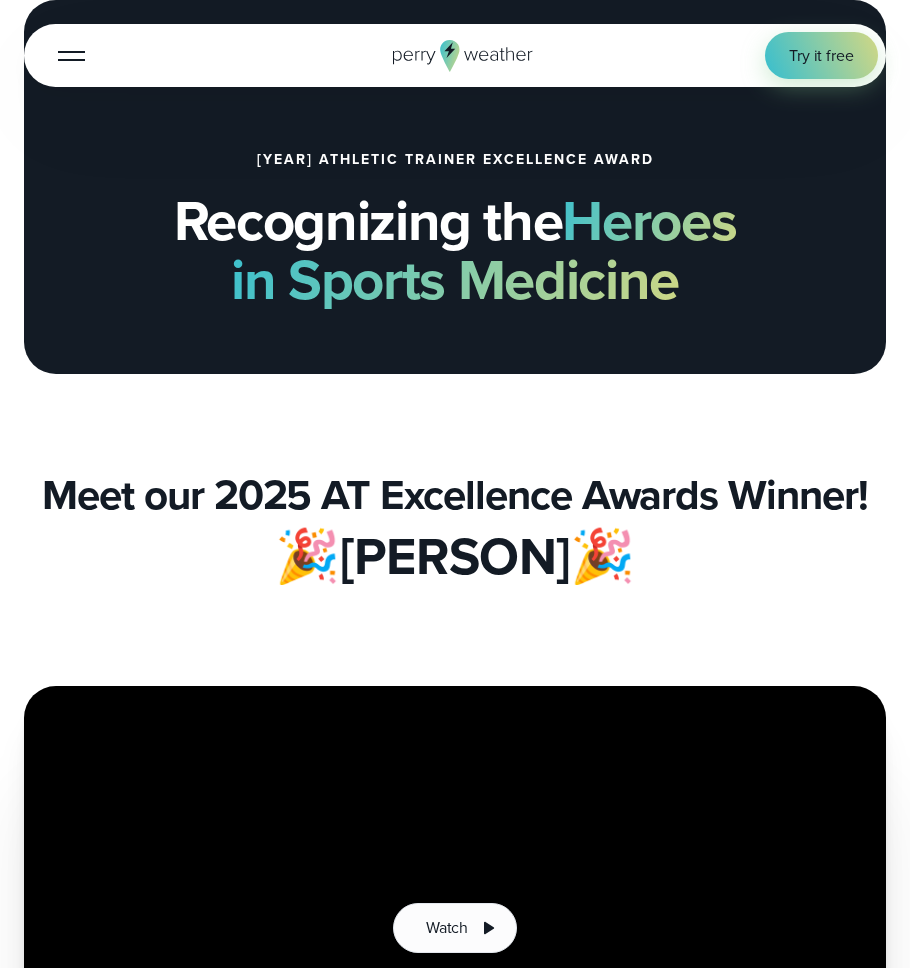 scroll, scrollTop: 0, scrollLeft: 0, axis: both 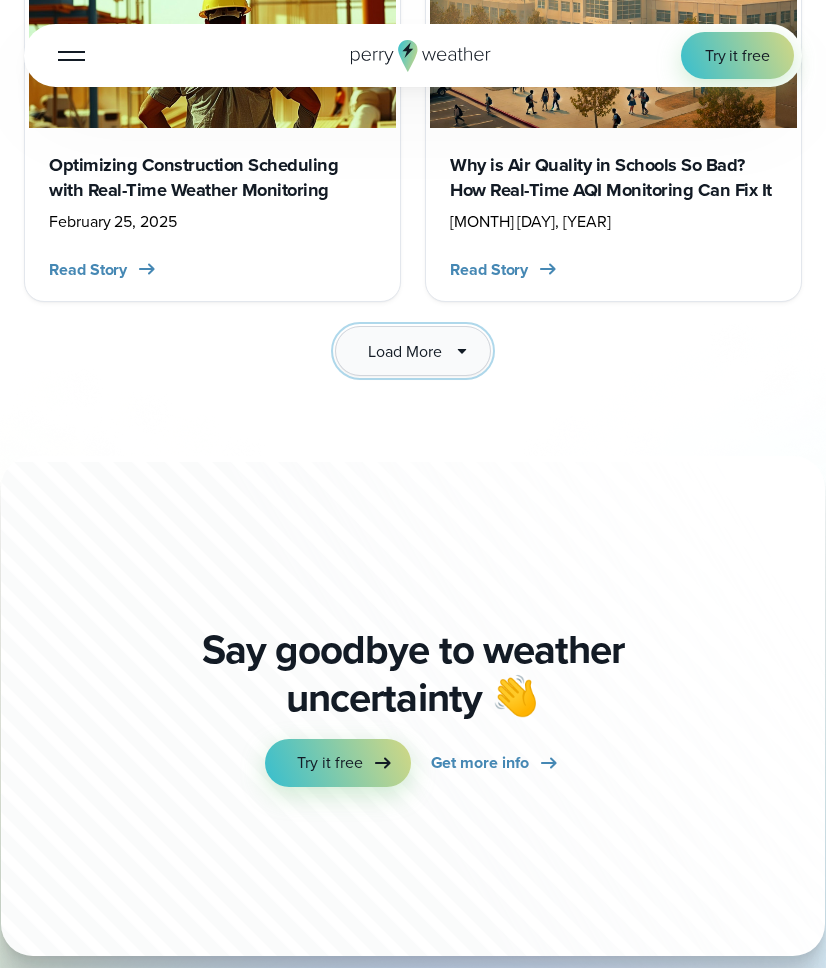 click on "Load More" at bounding box center (404, 351) 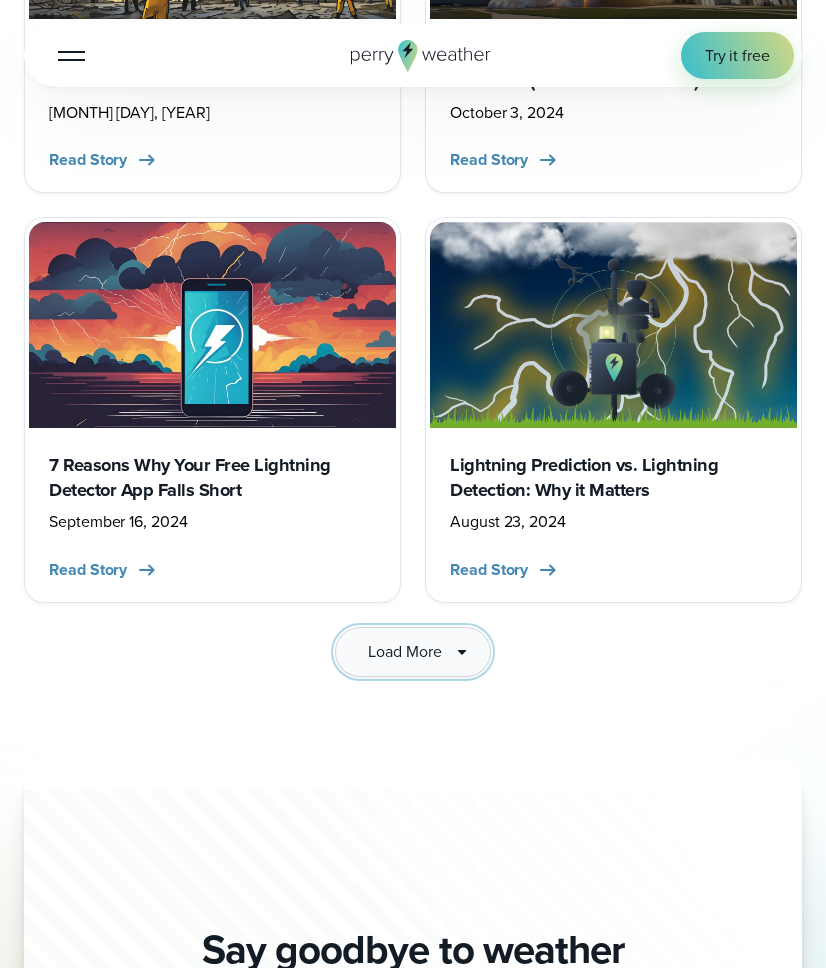 scroll, scrollTop: 5548, scrollLeft: 0, axis: vertical 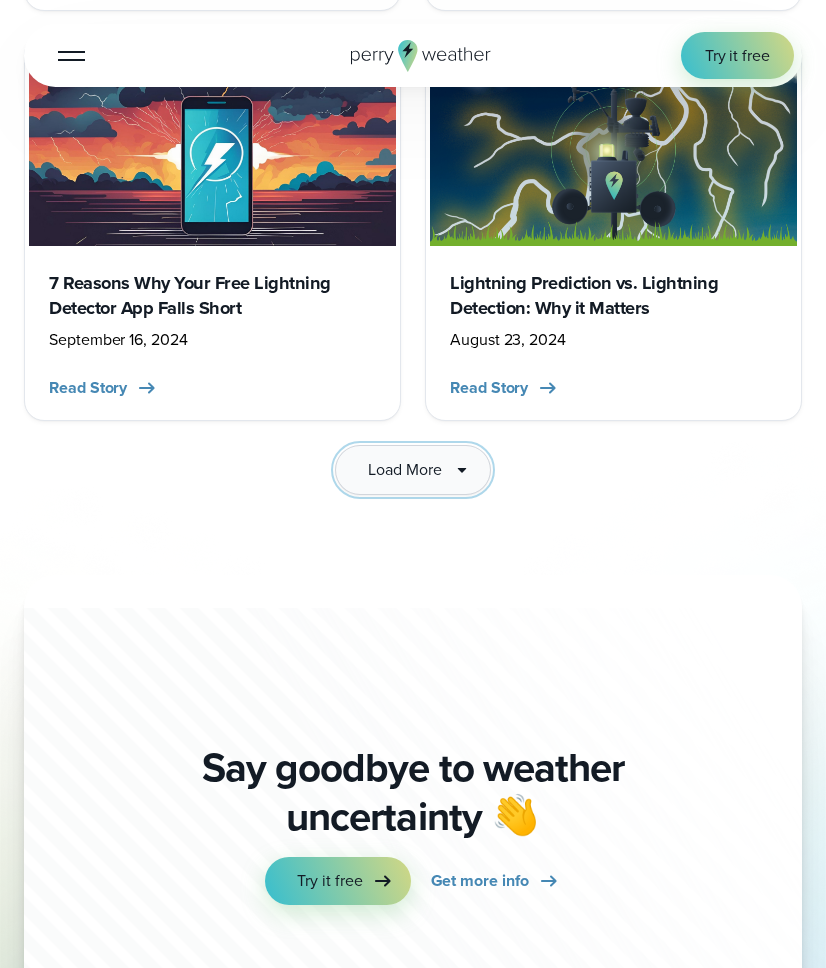 click on "Load More" at bounding box center [412, 470] 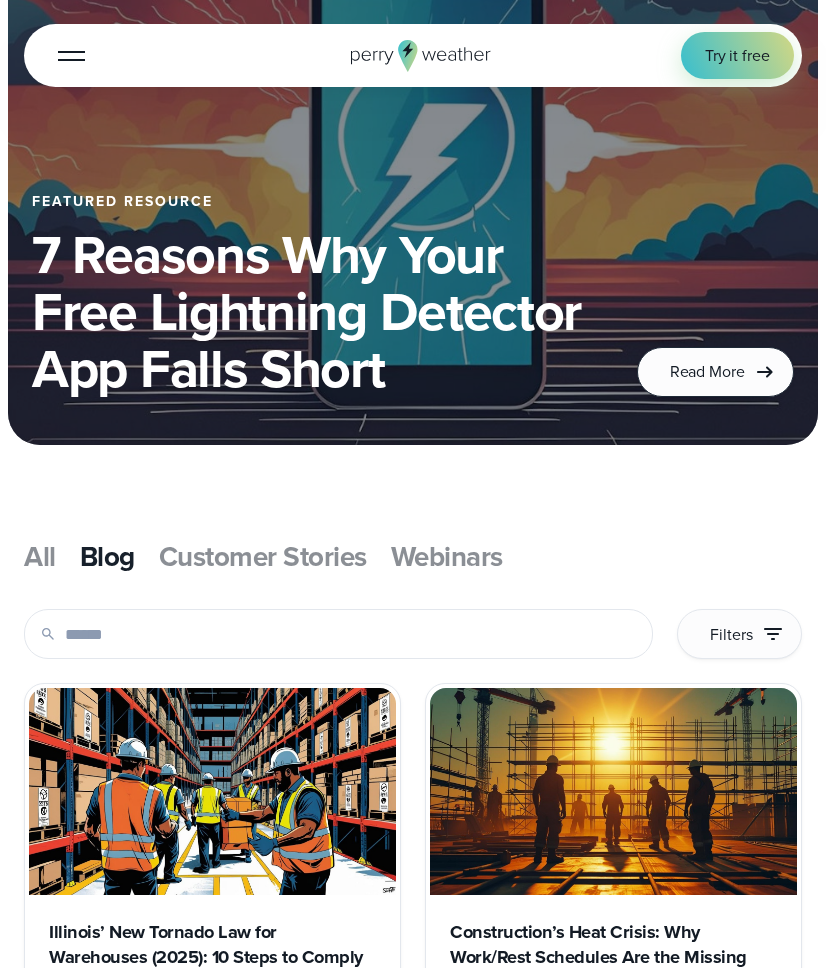 scroll, scrollTop: 223, scrollLeft: 0, axis: vertical 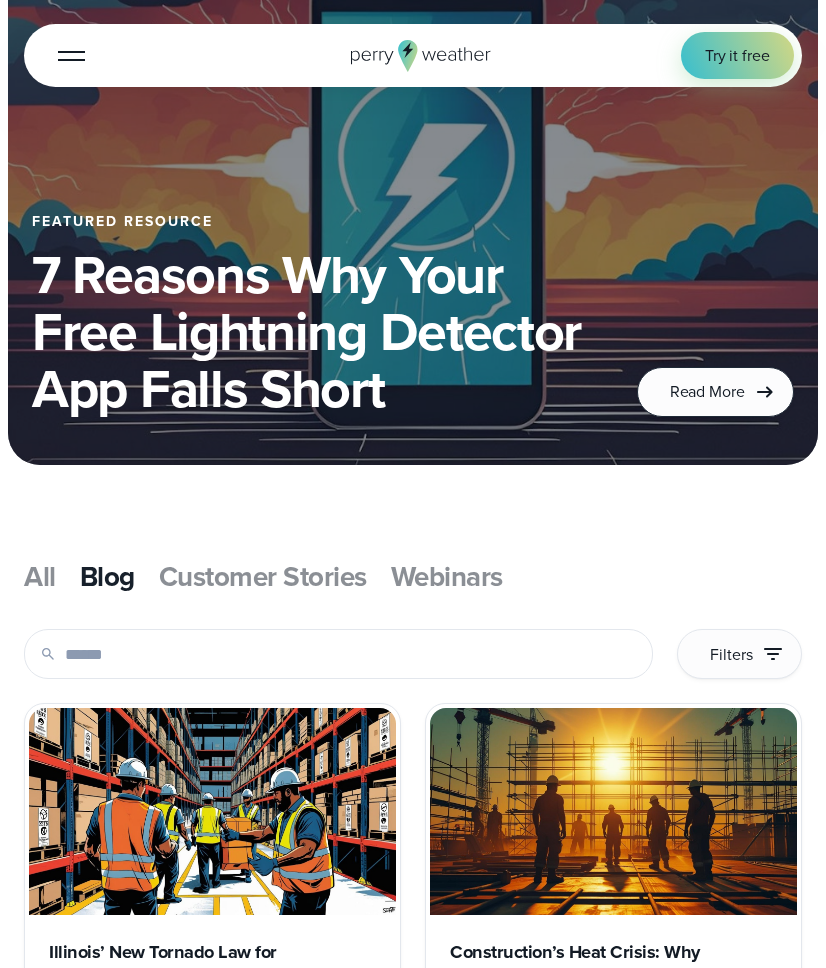 click at bounding box center [338, 654] 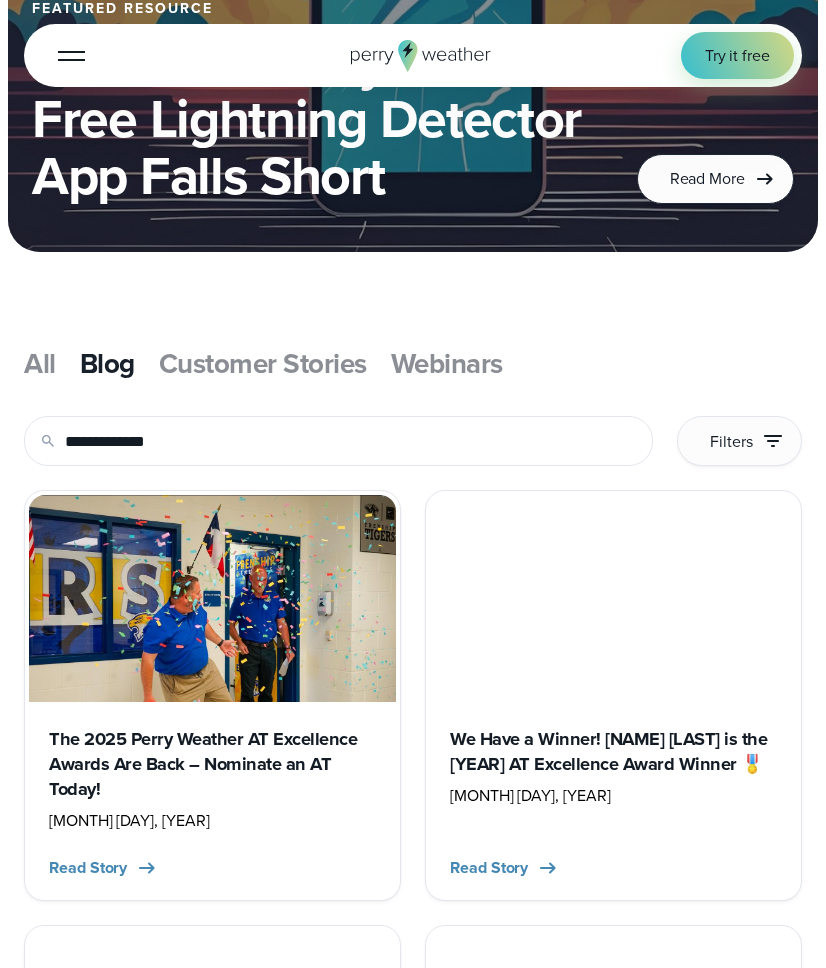 scroll, scrollTop: 0, scrollLeft: 0, axis: both 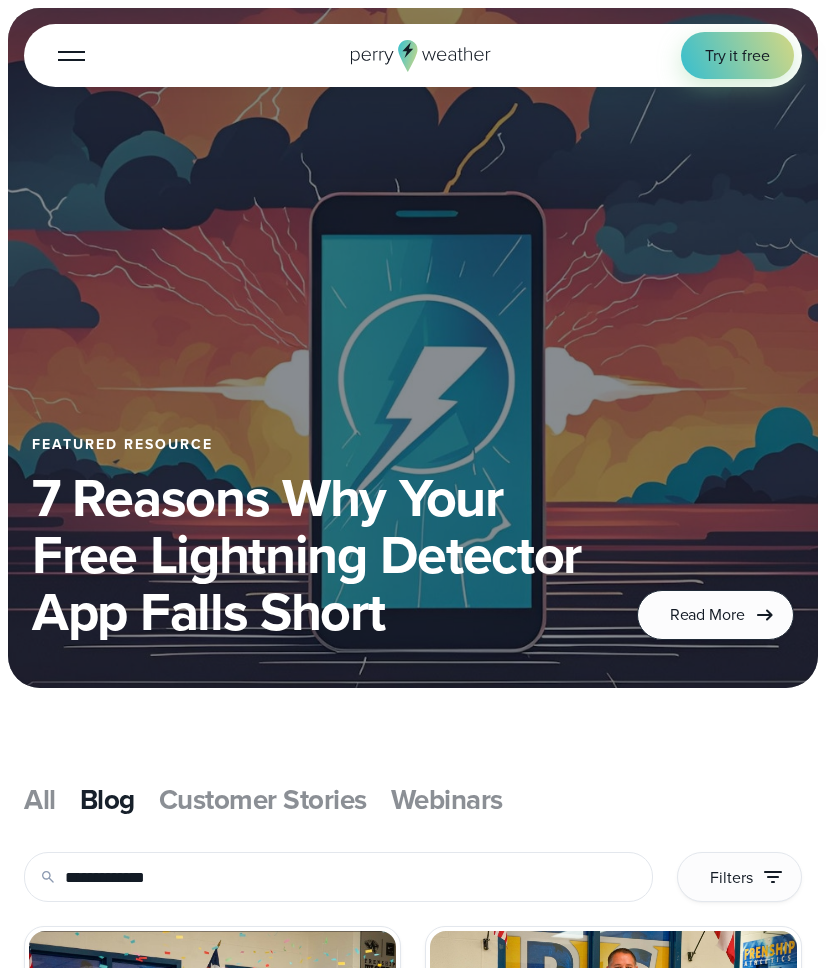 type on "**********" 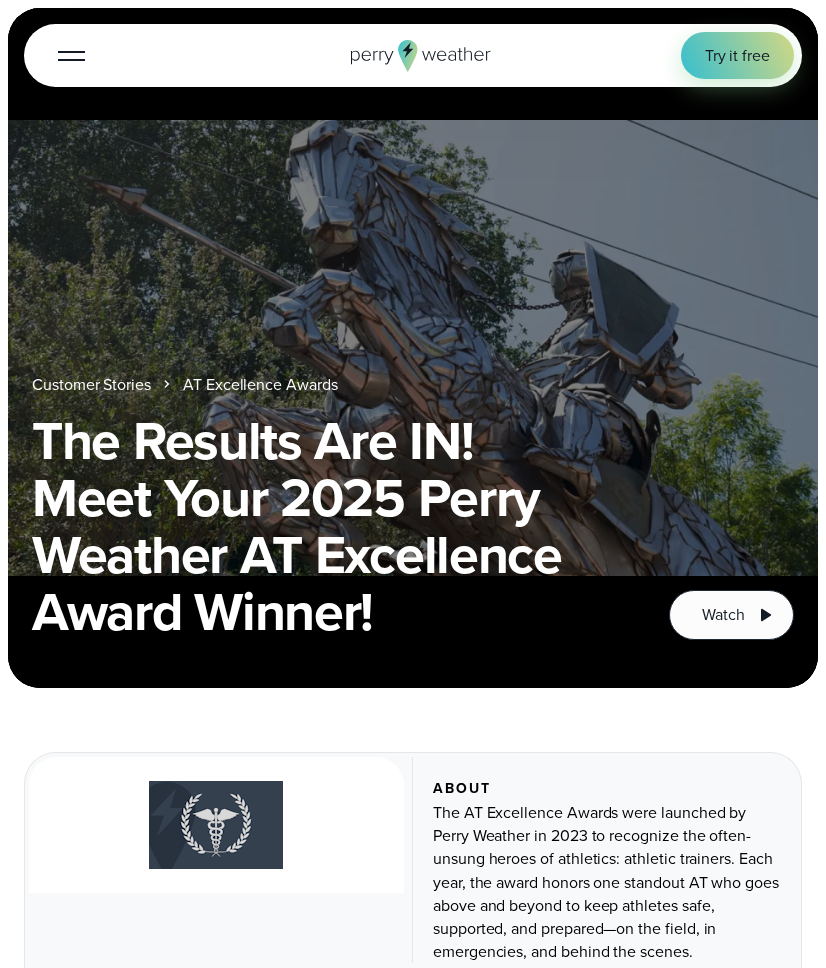 scroll, scrollTop: 0, scrollLeft: 0, axis: both 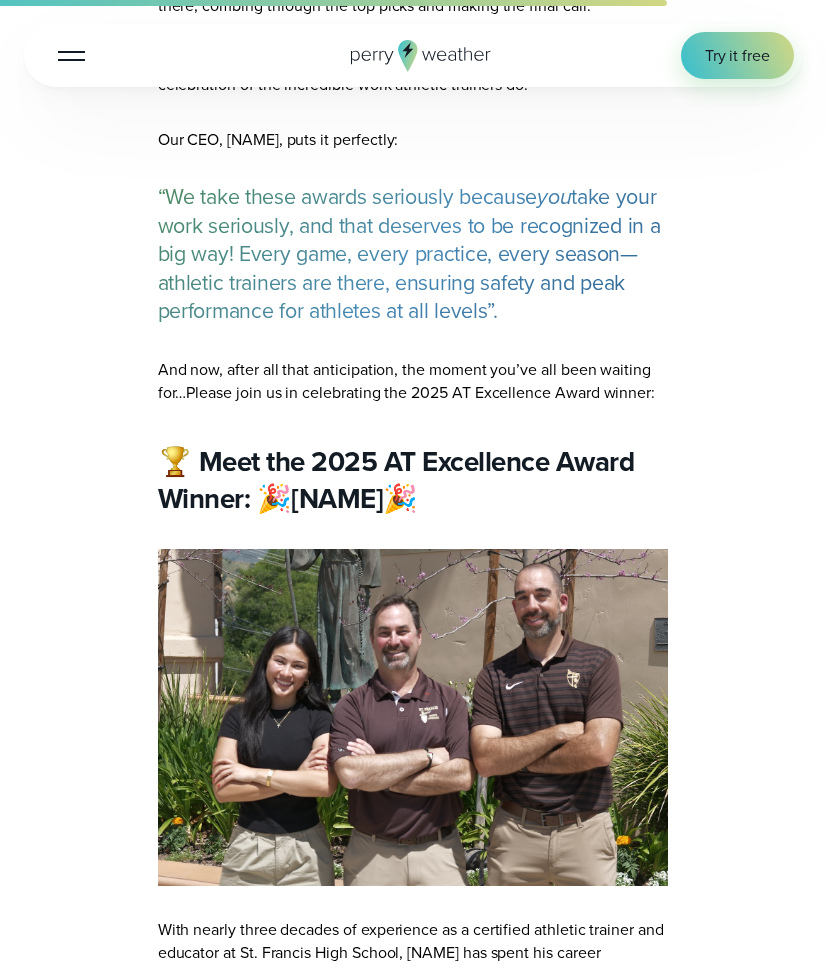click 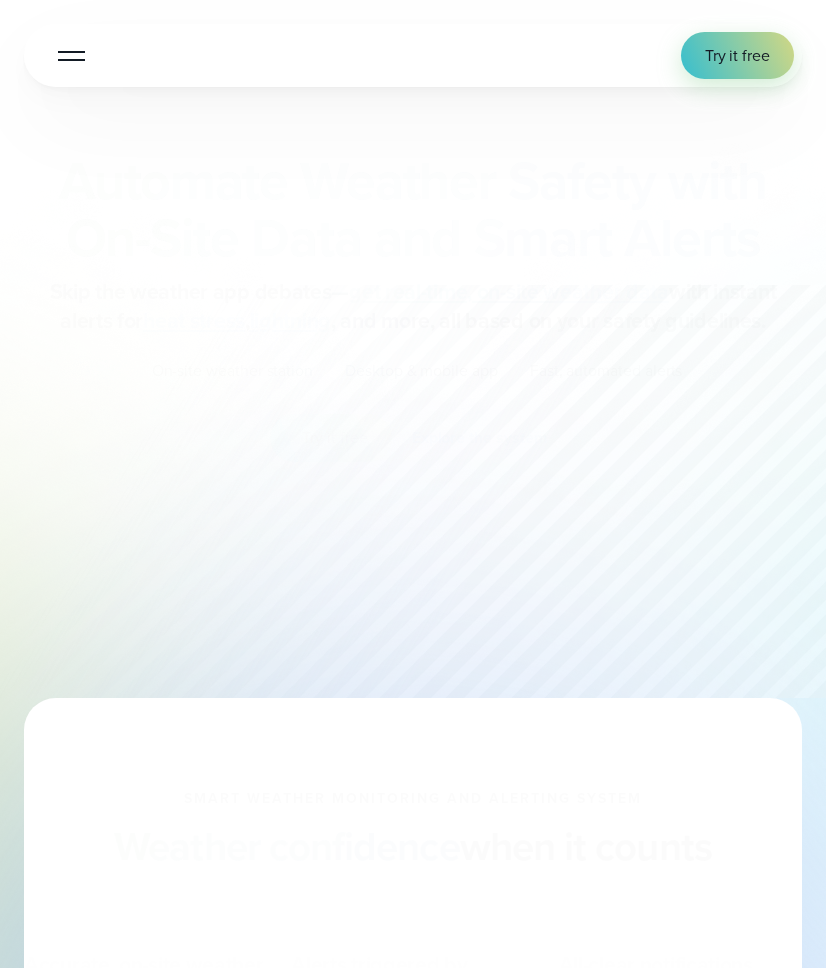 scroll, scrollTop: 0, scrollLeft: 0, axis: both 